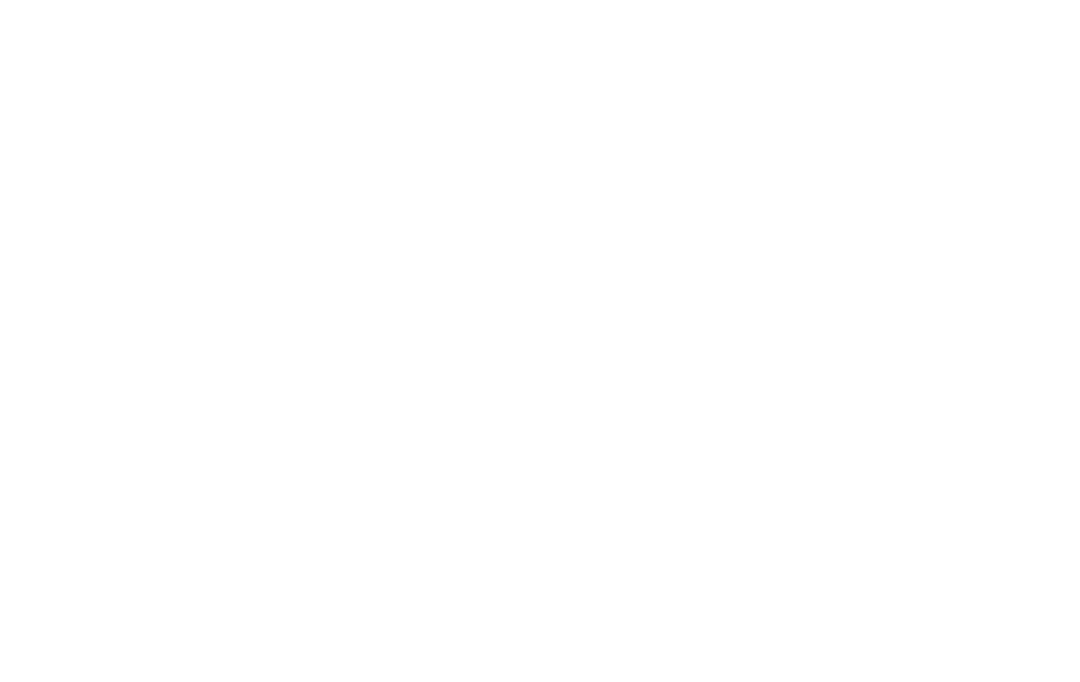 scroll, scrollTop: 0, scrollLeft: 0, axis: both 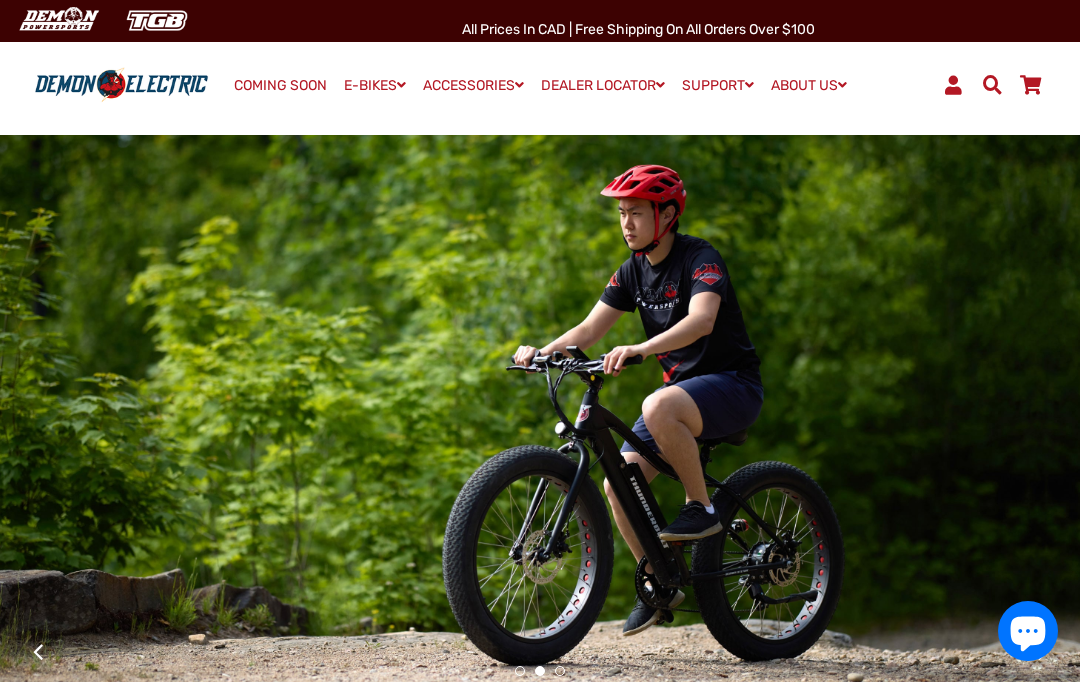 click at bounding box center [121, 85] 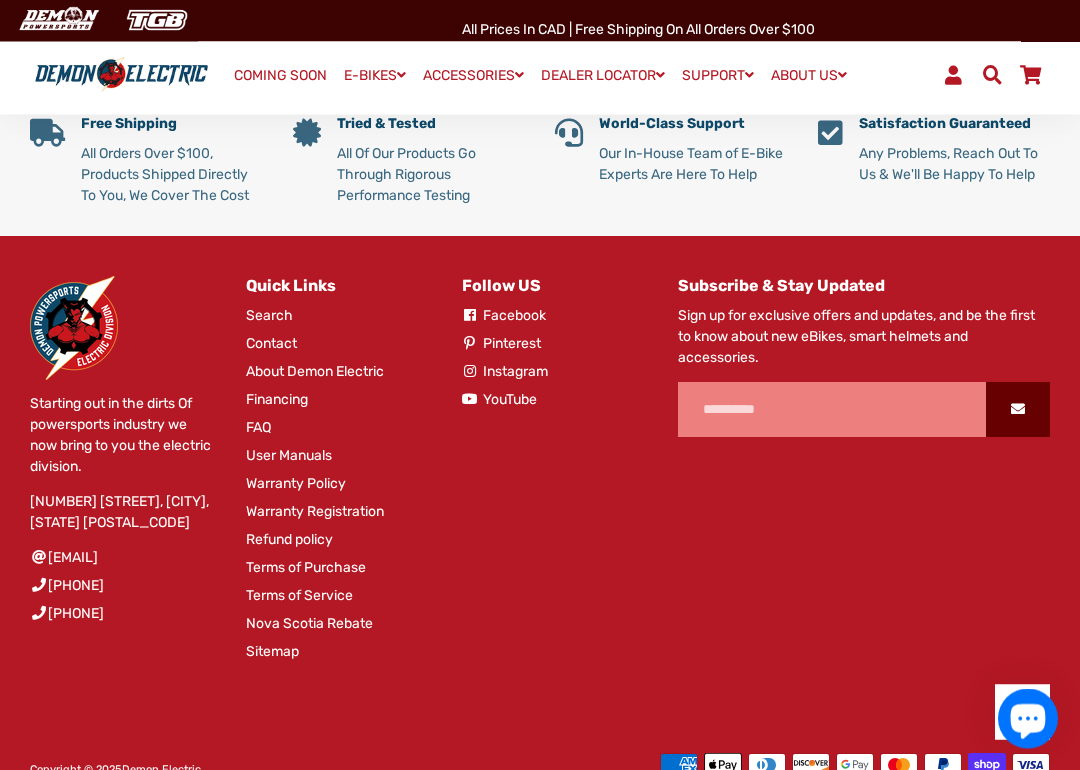 scroll, scrollTop: 3762, scrollLeft: 0, axis: vertical 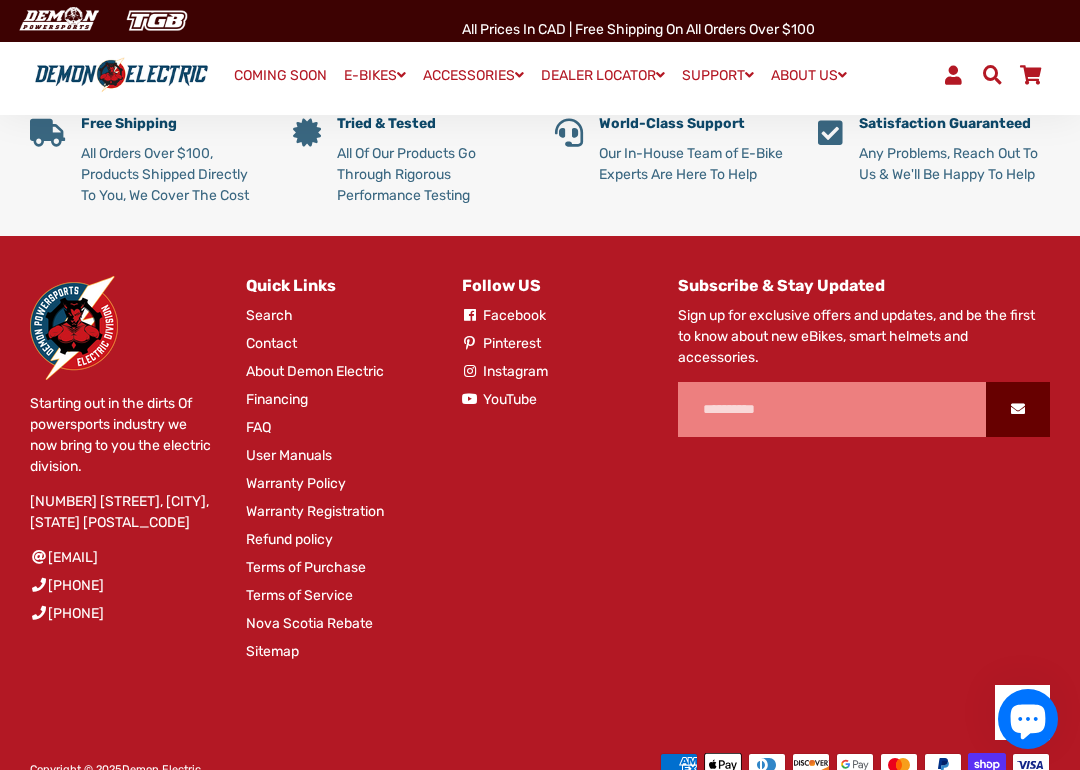 click on "Contact" at bounding box center (271, 343) 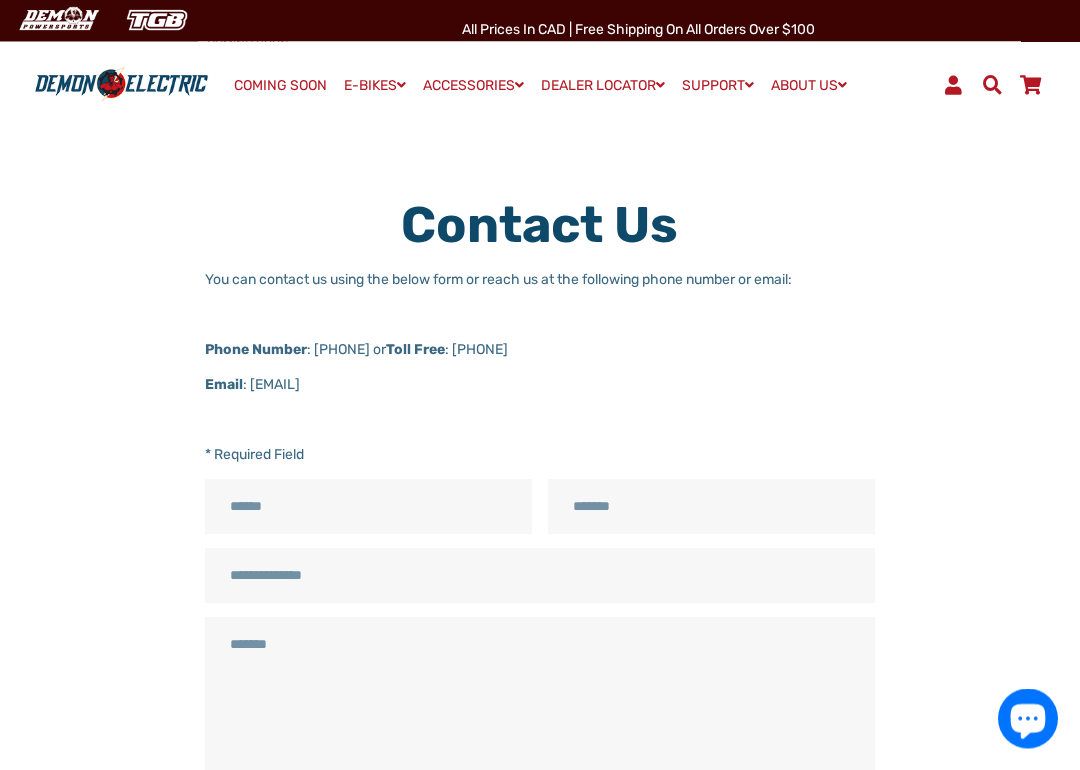 scroll, scrollTop: 9, scrollLeft: 0, axis: vertical 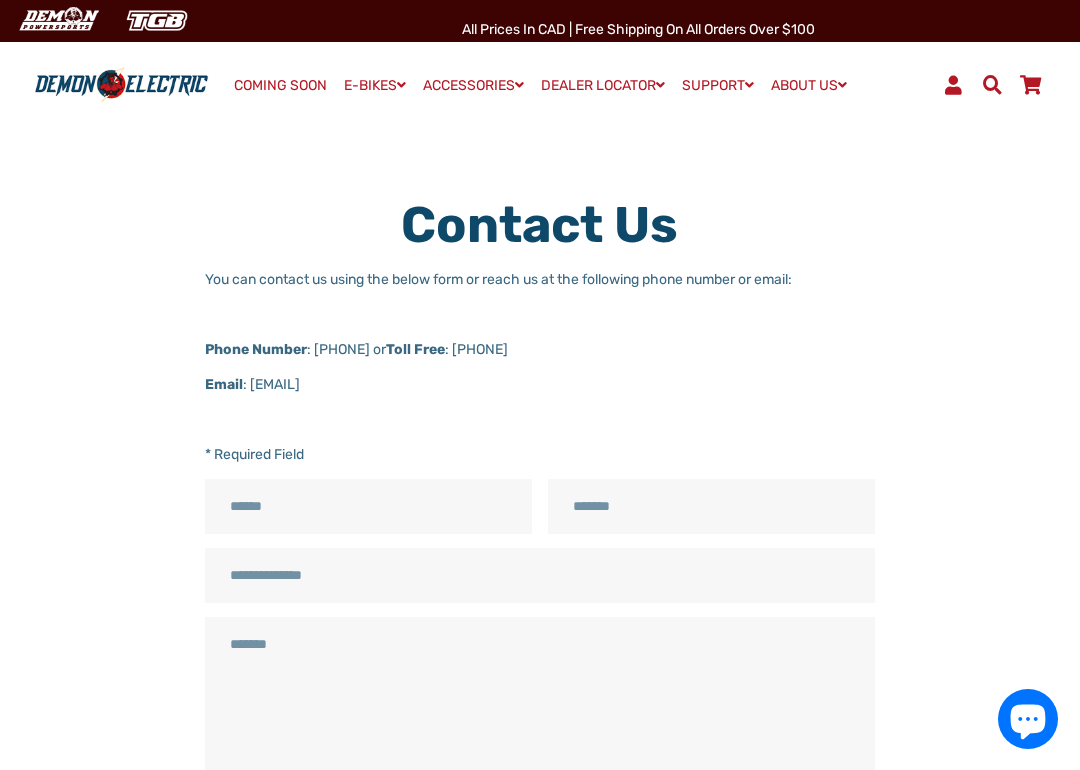 click on "Email" at bounding box center (224, 384) 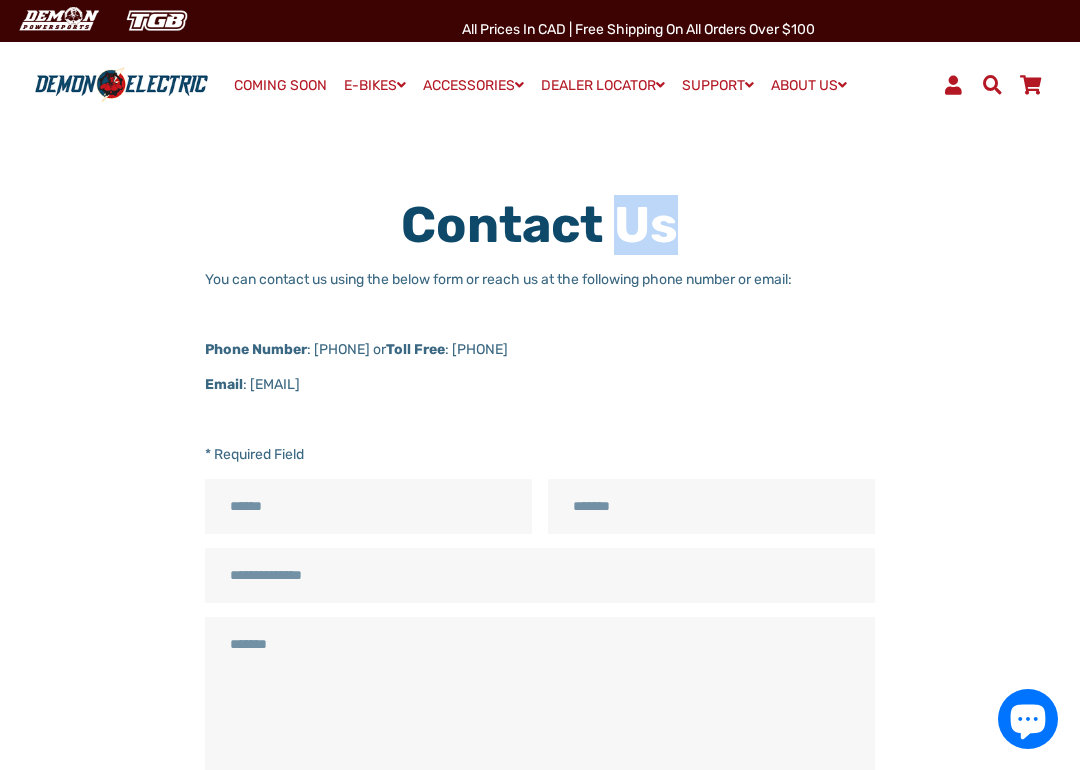 click on "Contact Us" at bounding box center [540, 225] 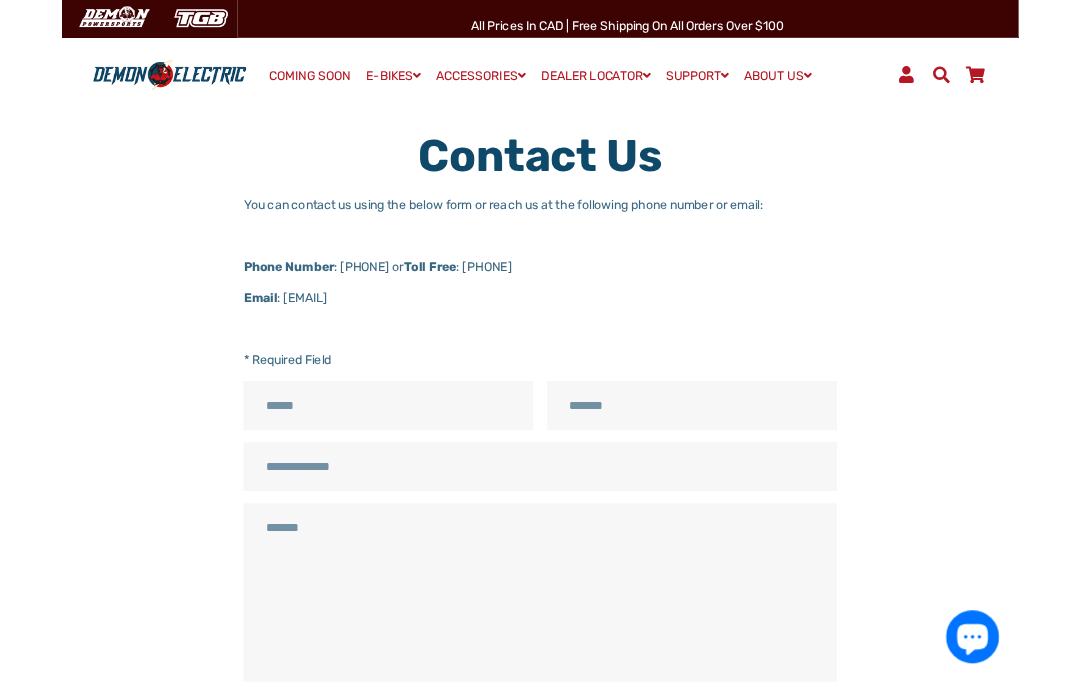 scroll, scrollTop: 57, scrollLeft: 0, axis: vertical 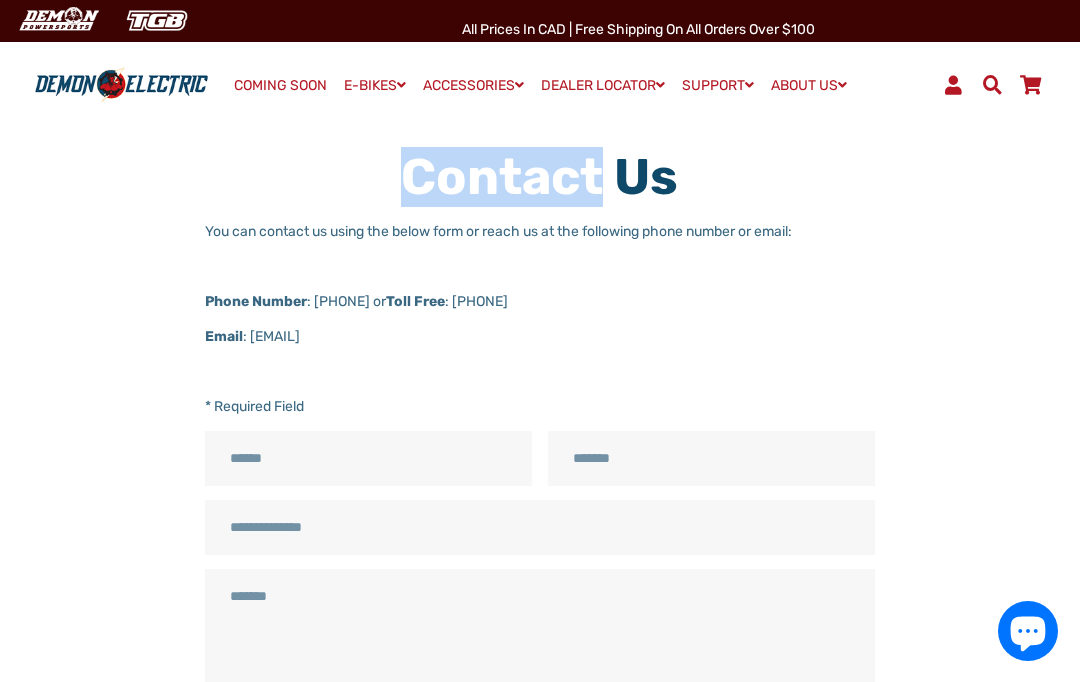click on "Contact Us
You can contact us using the below form or reach us at the following phone number or email:
Phone Number : [PHONE] or  Toll Free : [PHONE]
Email : [EMAIL]
* Required Field
Name
Email
Phone Number
Message
Send" at bounding box center [525, 514] 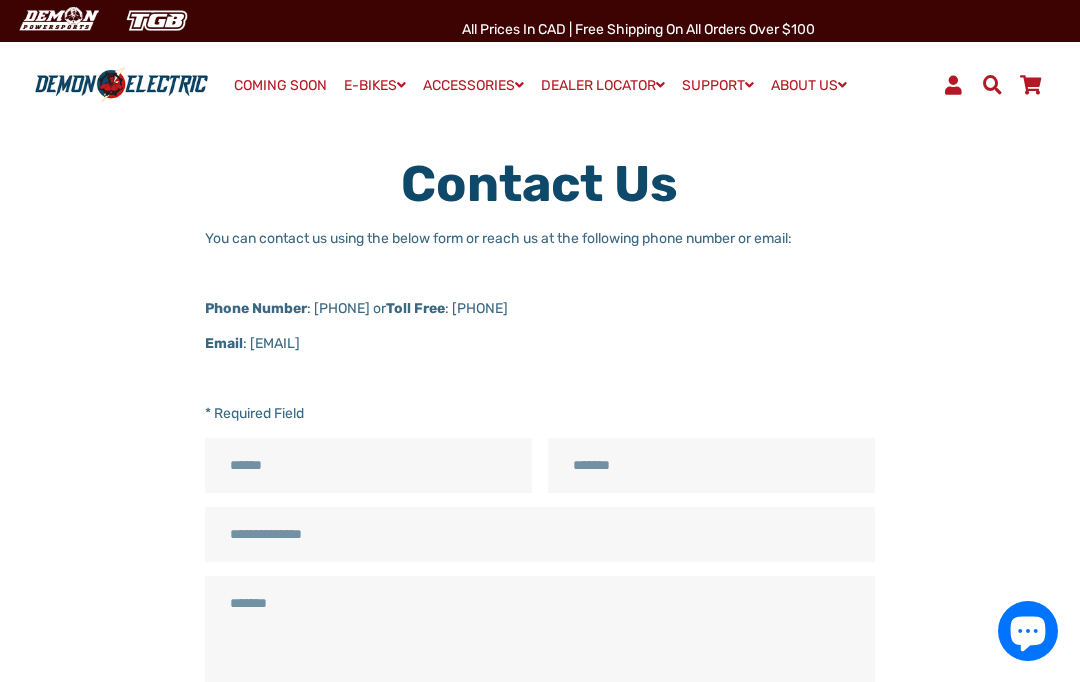 scroll, scrollTop: 48, scrollLeft: 0, axis: vertical 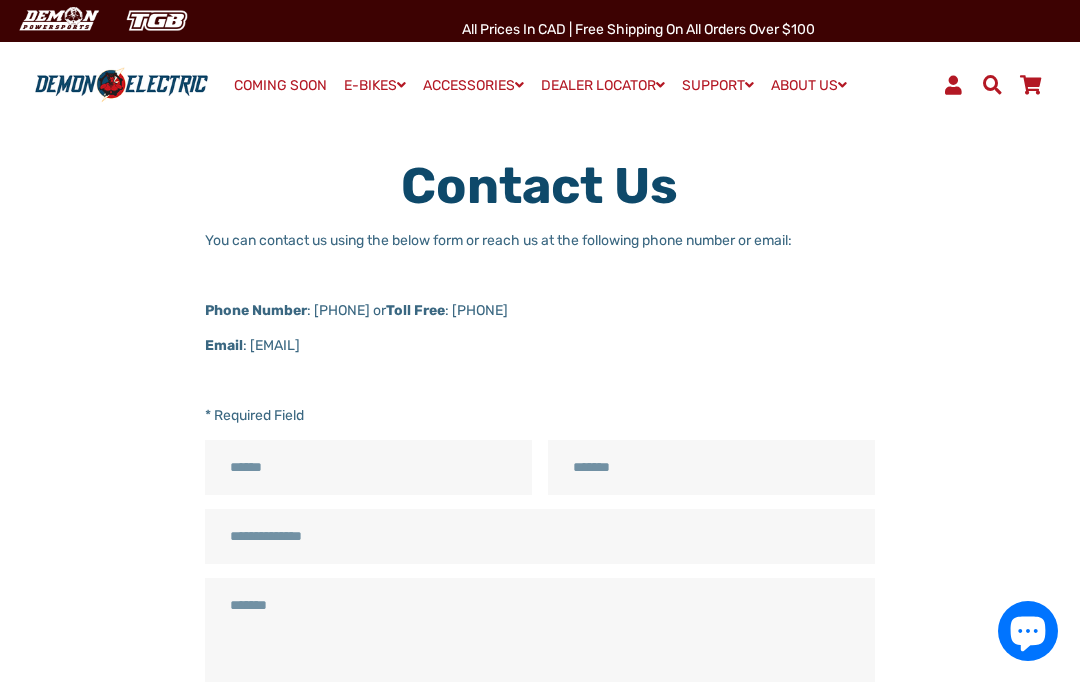 click on "Contact Us
You can contact us using the below form or reach us at the following phone number or email:
Phone Number : [PHONE] or  Toll Free : [PHONE]
Email : [EMAIL]
* Required Field
Name
Email
Phone Number
Message
Send" at bounding box center (525, 523) 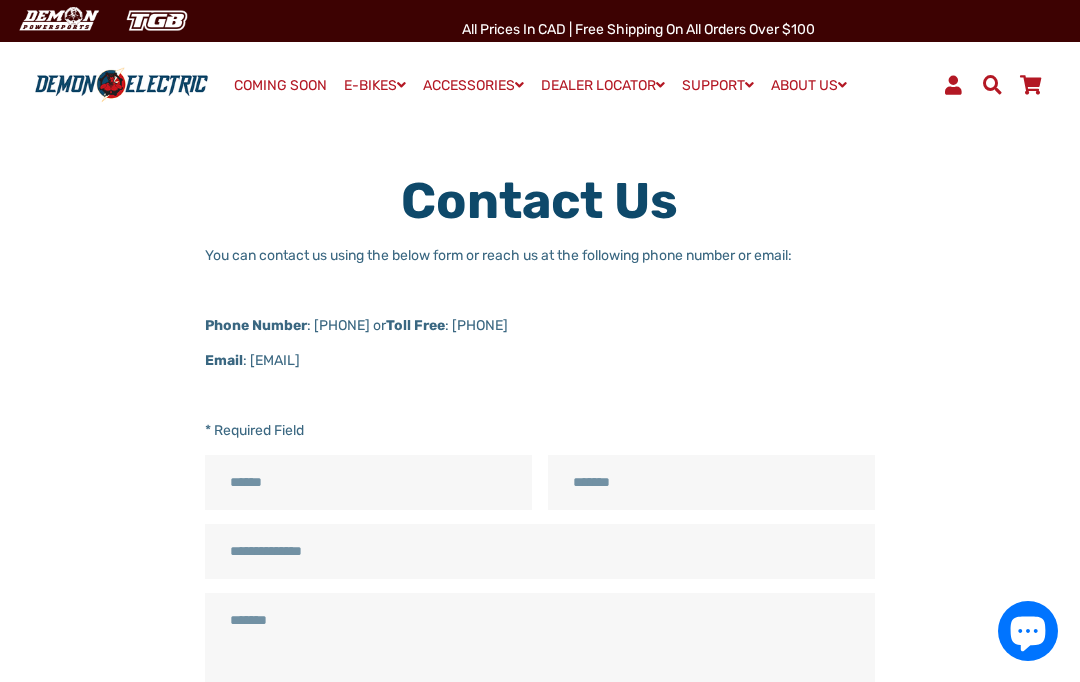 scroll, scrollTop: 30, scrollLeft: 0, axis: vertical 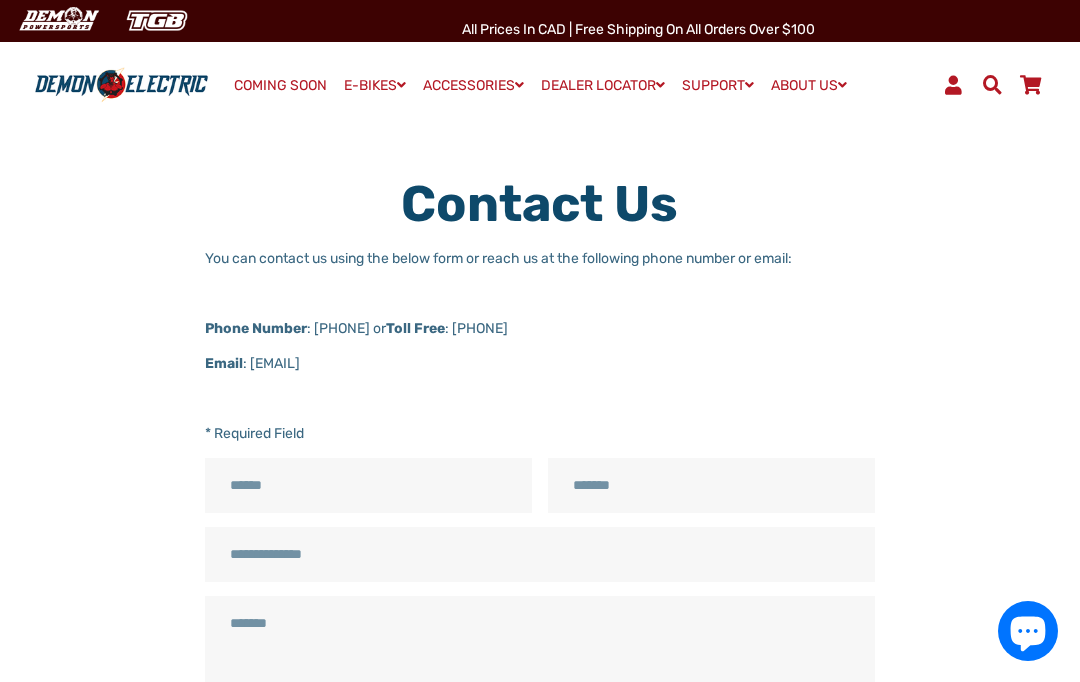 click on "Contact Us
You can contact us using the below form or reach us at the following phone number or email:
Phone Number : +1-905-881-9510 or  Toll Free : 1-855-373-4685
Email : salestech@pdintl.ca
* Required Field
Name
Email
Phone Number
Message
Send" at bounding box center (525, 541) 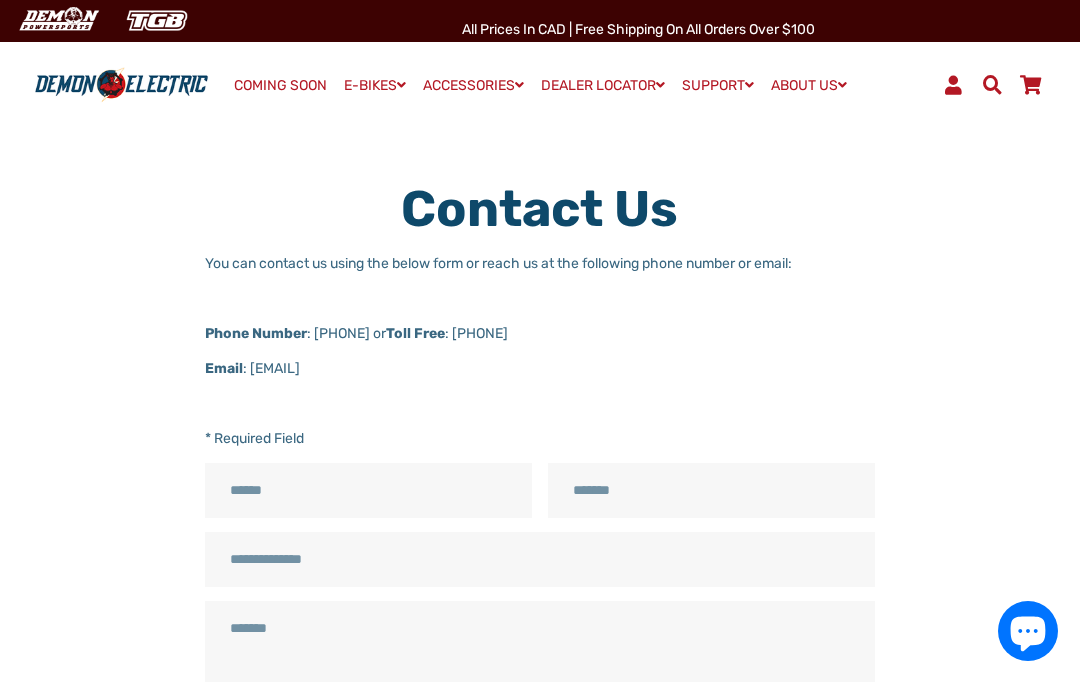 scroll, scrollTop: 23, scrollLeft: 0, axis: vertical 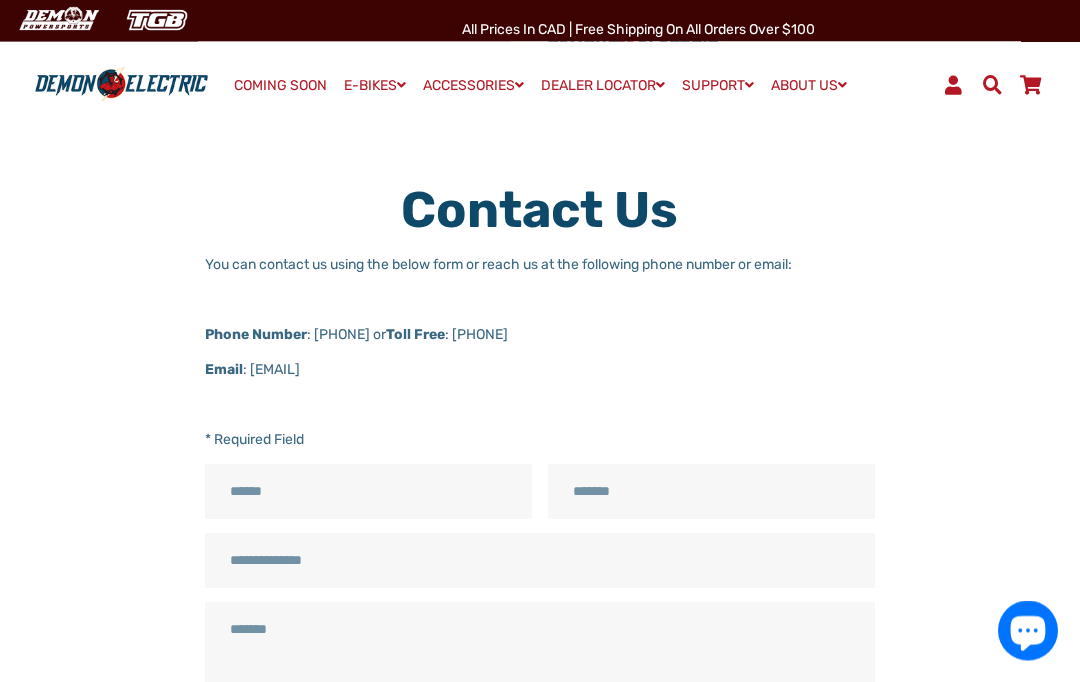 click on "Contact Us
You can contact us using the below form or reach us at the following phone number or email:
Phone Number : +1-905-881-9510 or  Toll Free : 1-855-373-4685
Email : salestech@pdintl.ca
* Required Field
Name
Email
Phone Number
Message
Send" at bounding box center [525, 548] 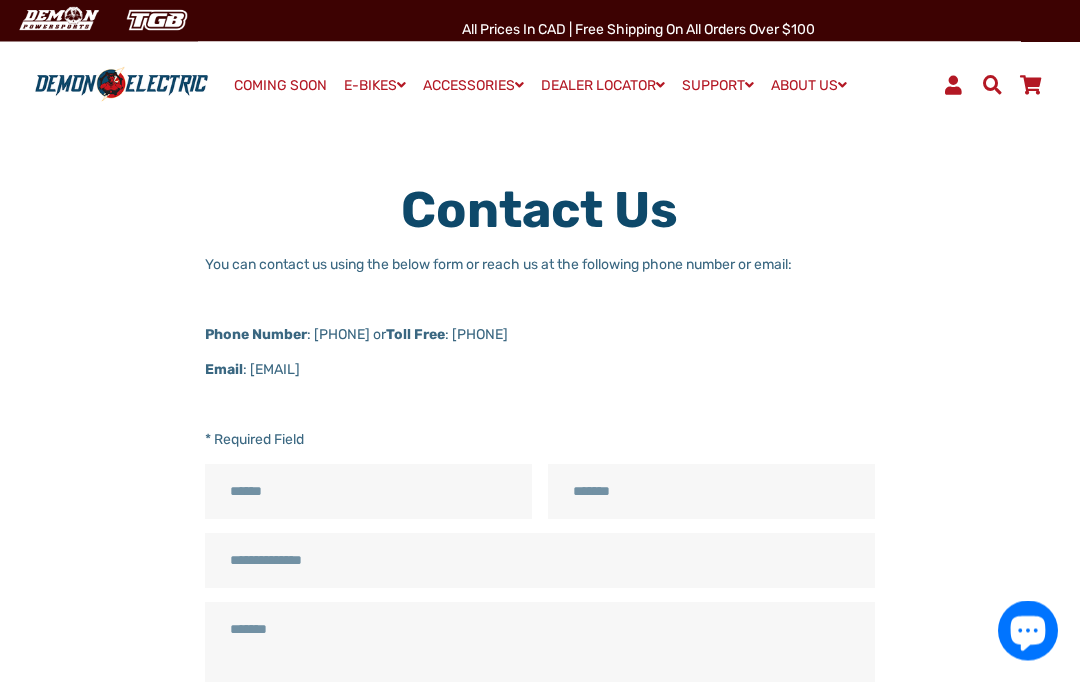 copy on "Email : salestech@pdintl.ca" 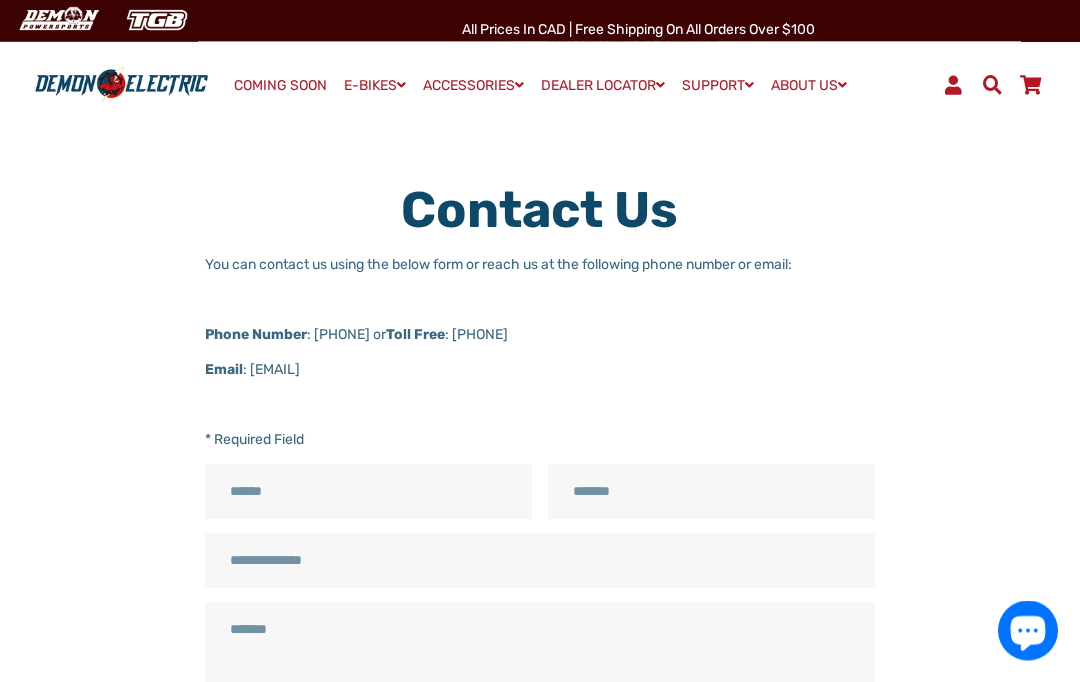 click on "Contact Us
You can contact us using the below form or reach us at the following phone number or email:
Phone Number : +1-905-881-9510 or  Toll Free : 1-855-373-4685
Email : salestech@pdintl.ca
* Required Field
Name
Email
Phone Number
Message
Send" at bounding box center (525, 548) 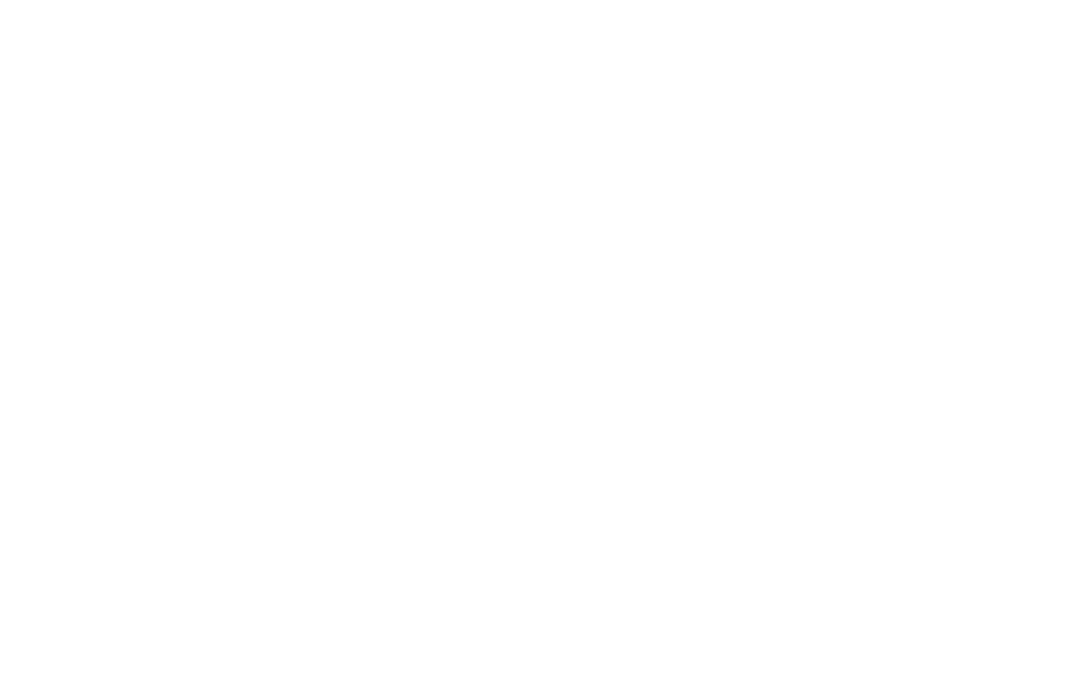 scroll, scrollTop: 0, scrollLeft: 0, axis: both 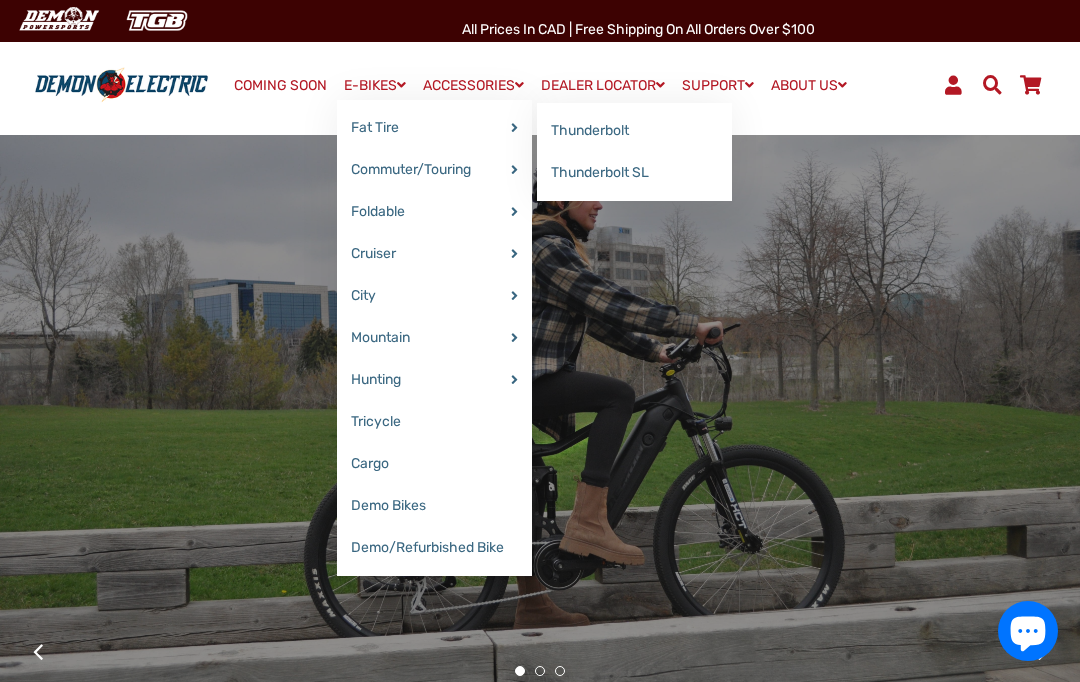 click on "Thunderbolt SL" at bounding box center (634, 173) 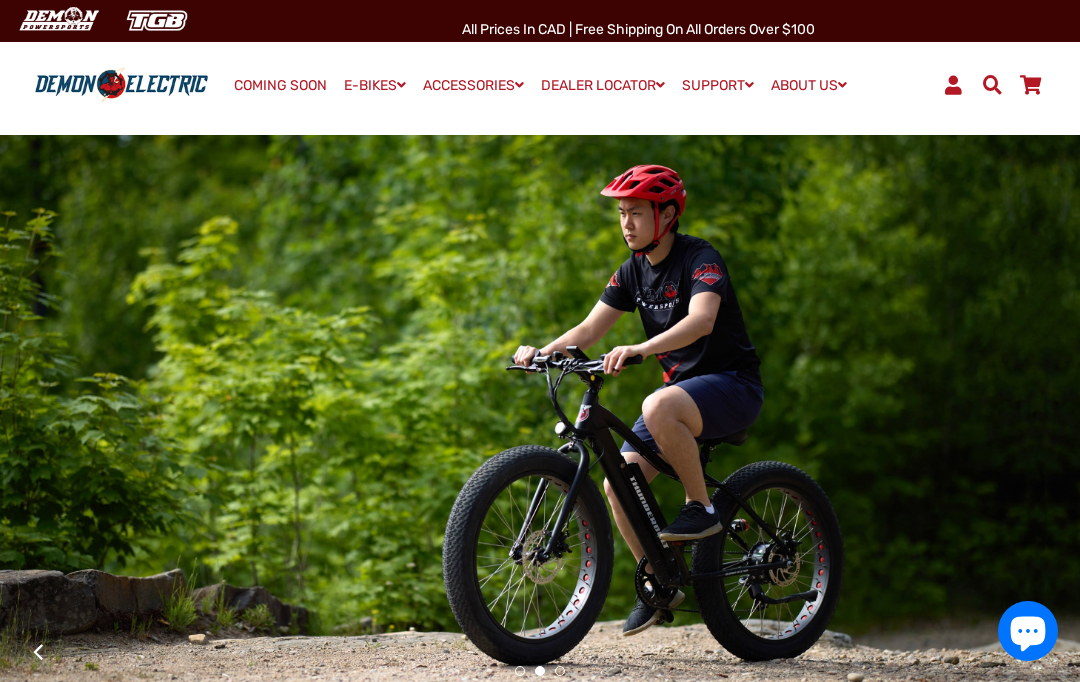 click at bounding box center [540, 406] 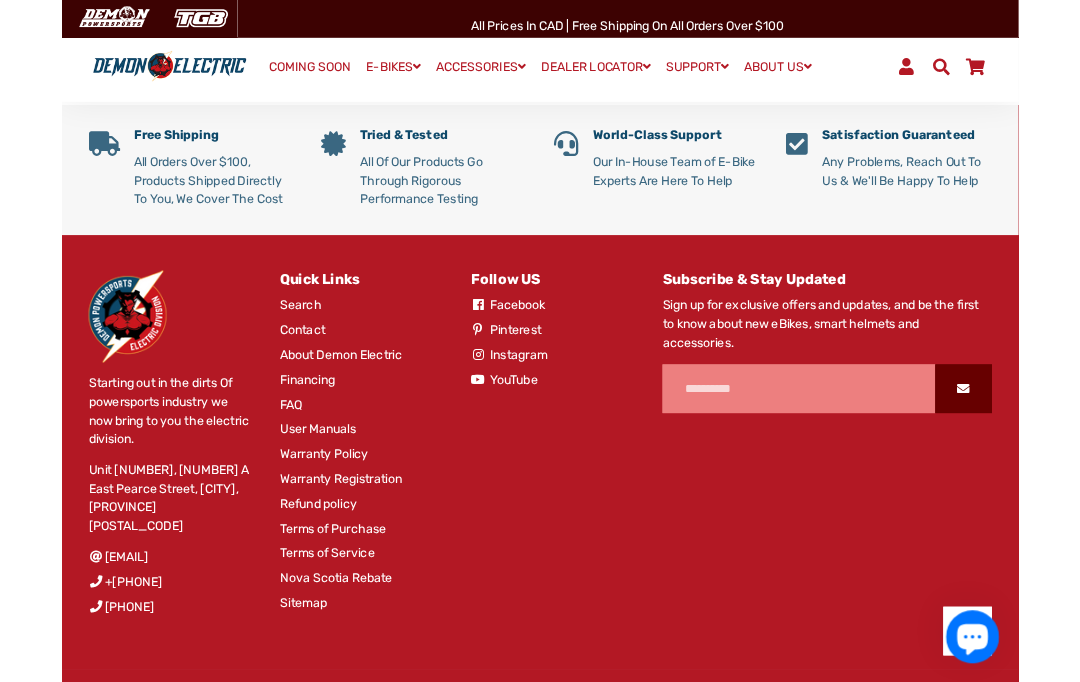 scroll, scrollTop: 3821, scrollLeft: 0, axis: vertical 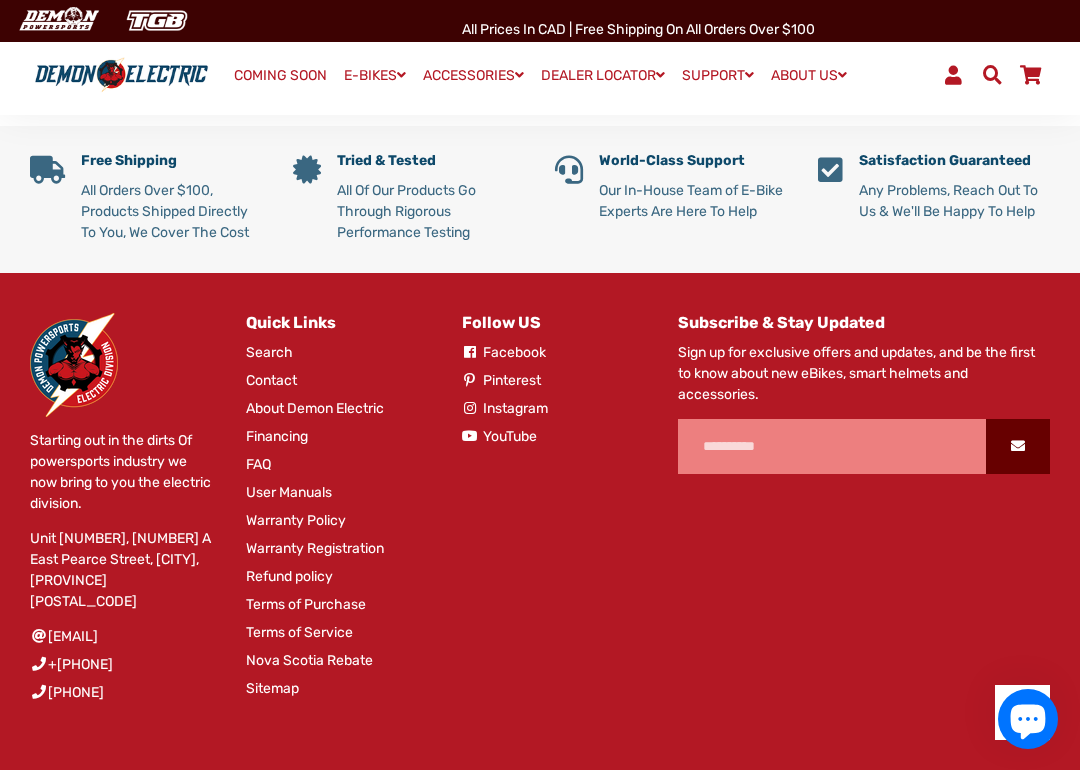 click on "Any Problems, Reach Out To Us & We'll Be Happy To Help" at bounding box center [955, 201] 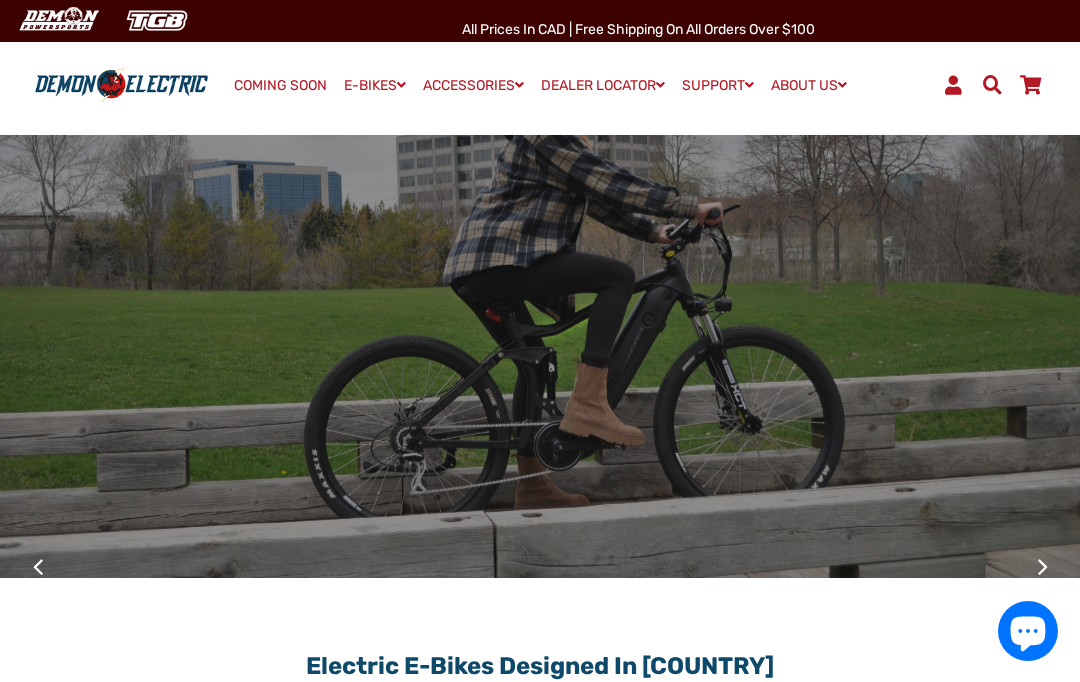 scroll, scrollTop: 0, scrollLeft: 0, axis: both 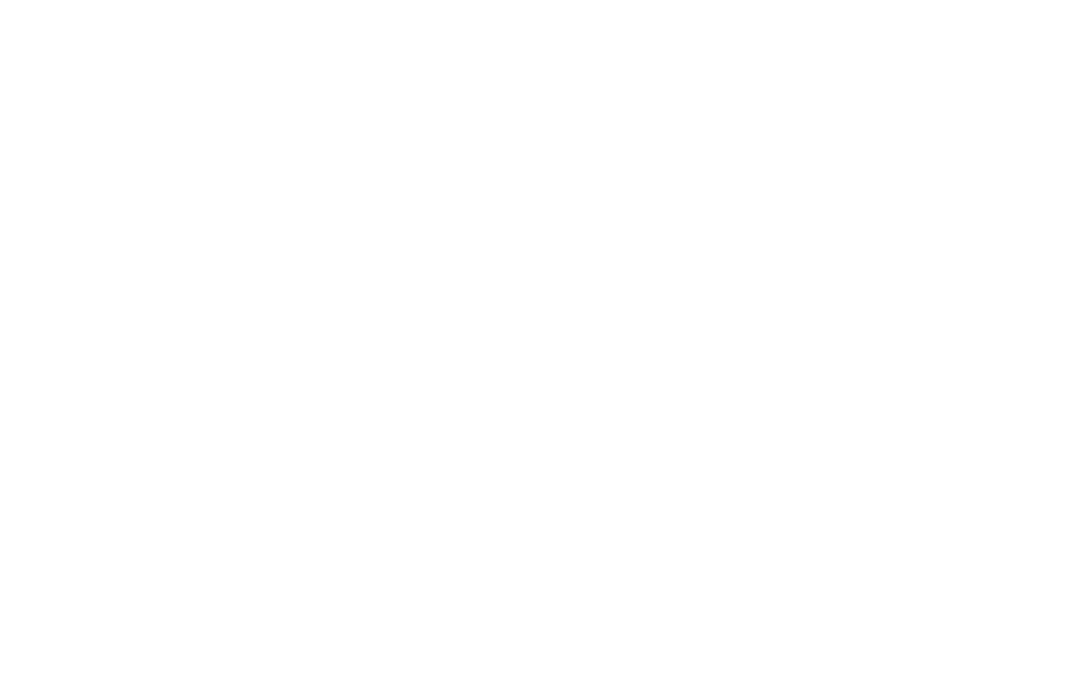 select on "******" 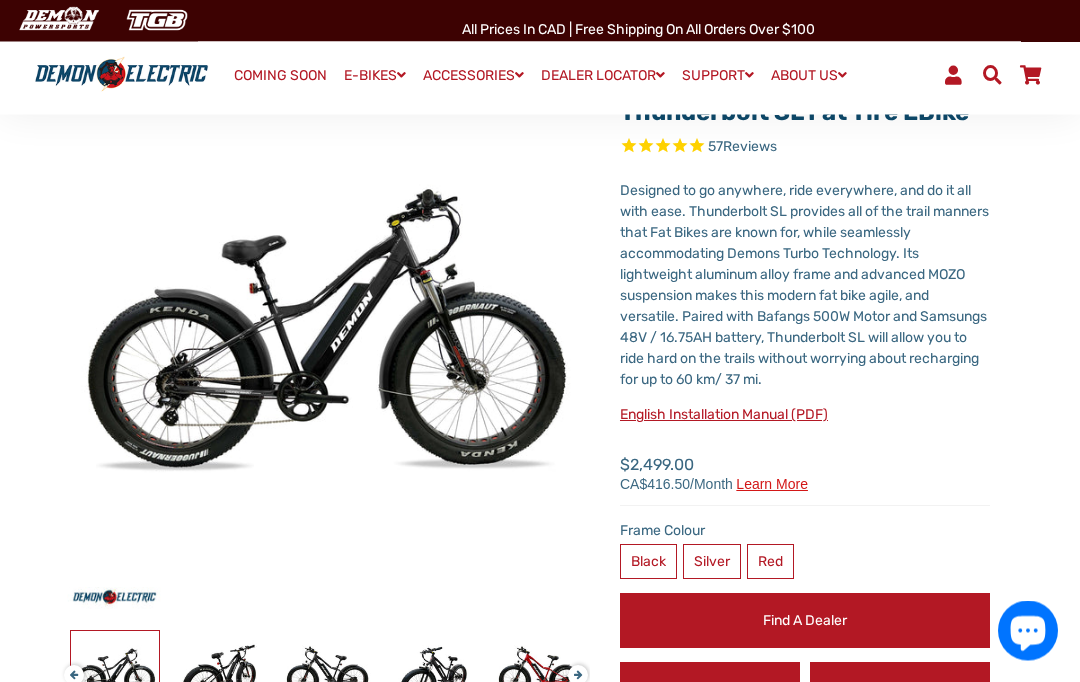 scroll, scrollTop: 120, scrollLeft: 0, axis: vertical 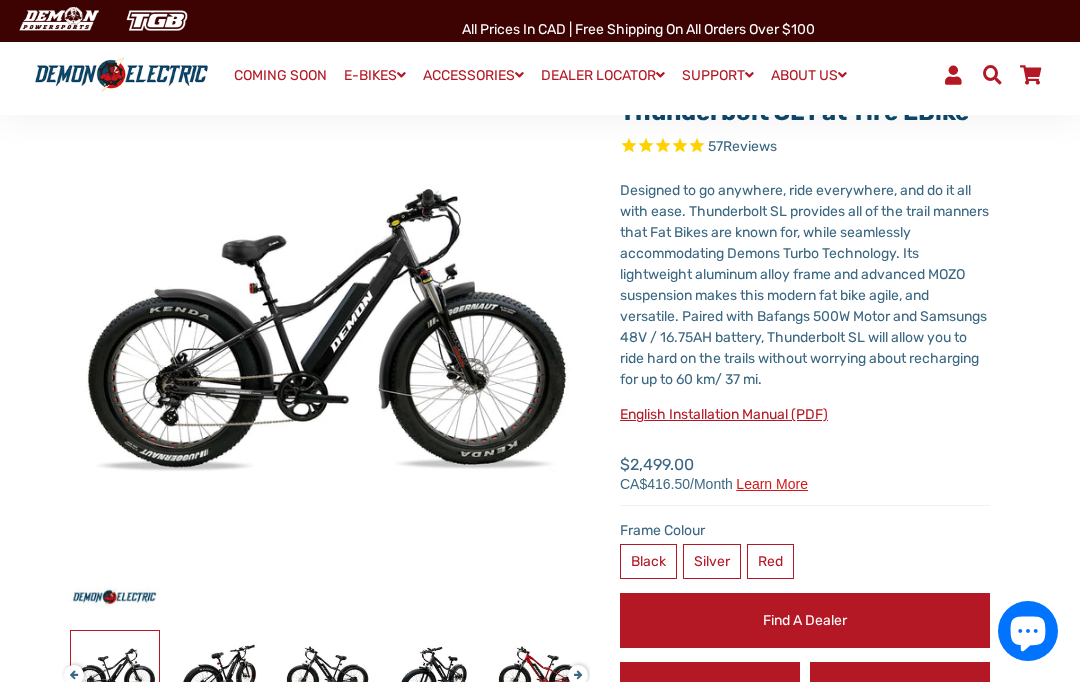 click on "Silver" at bounding box center [712, 561] 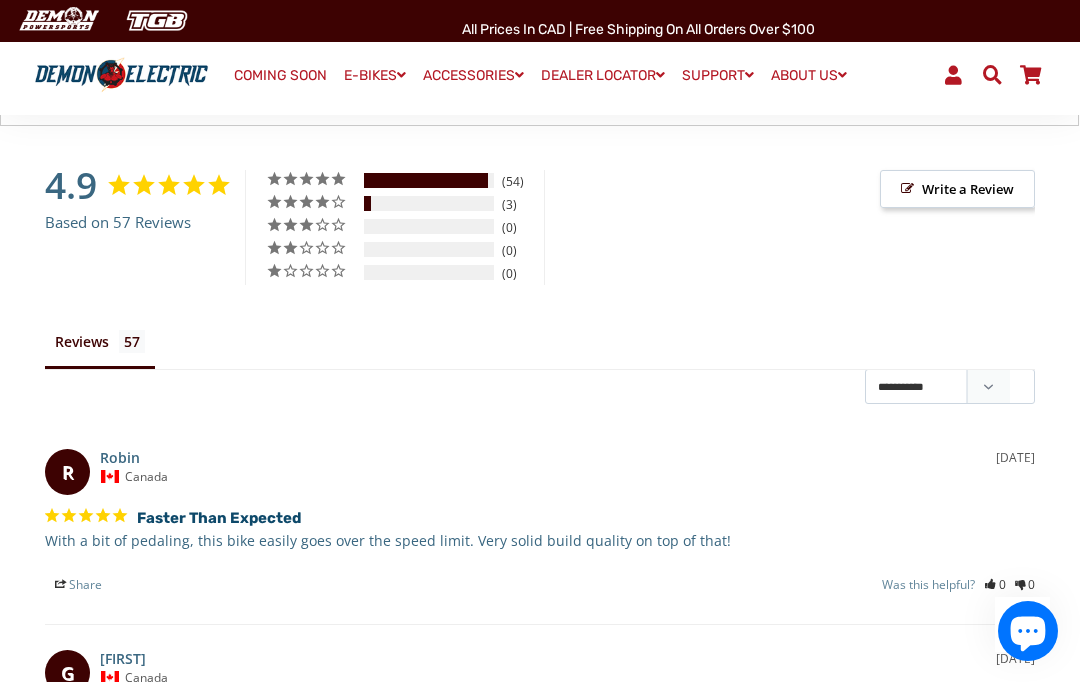 scroll, scrollTop: 2766, scrollLeft: 0, axis: vertical 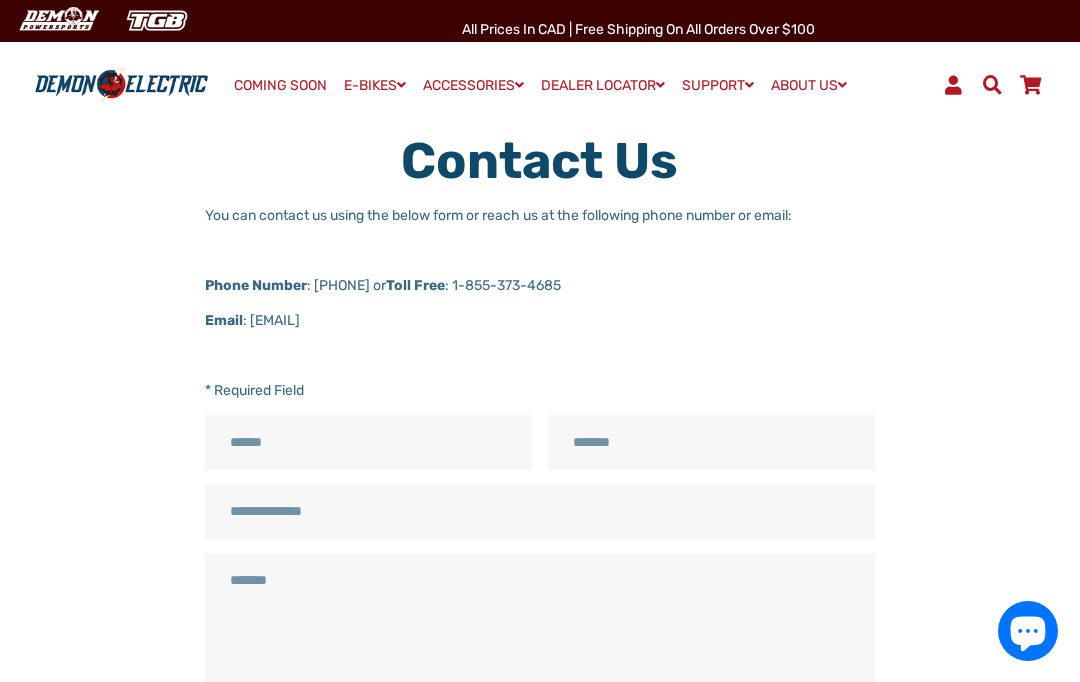 click on "Email" at bounding box center [224, 320] 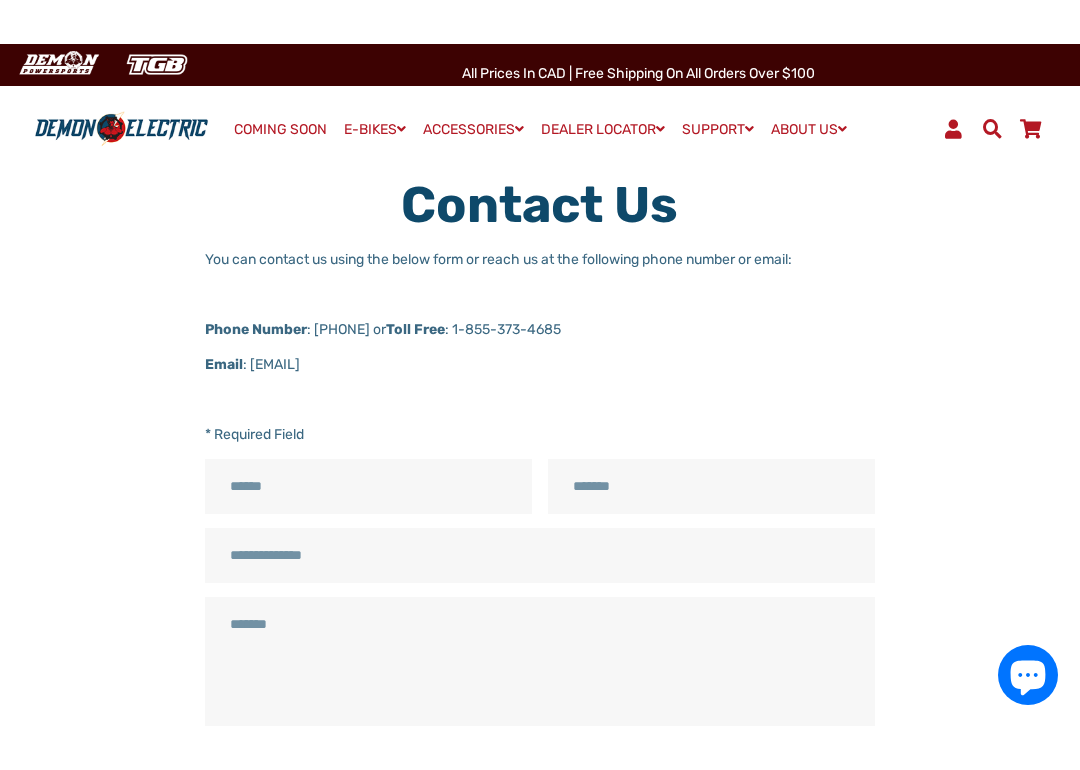 scroll, scrollTop: 72, scrollLeft: 0, axis: vertical 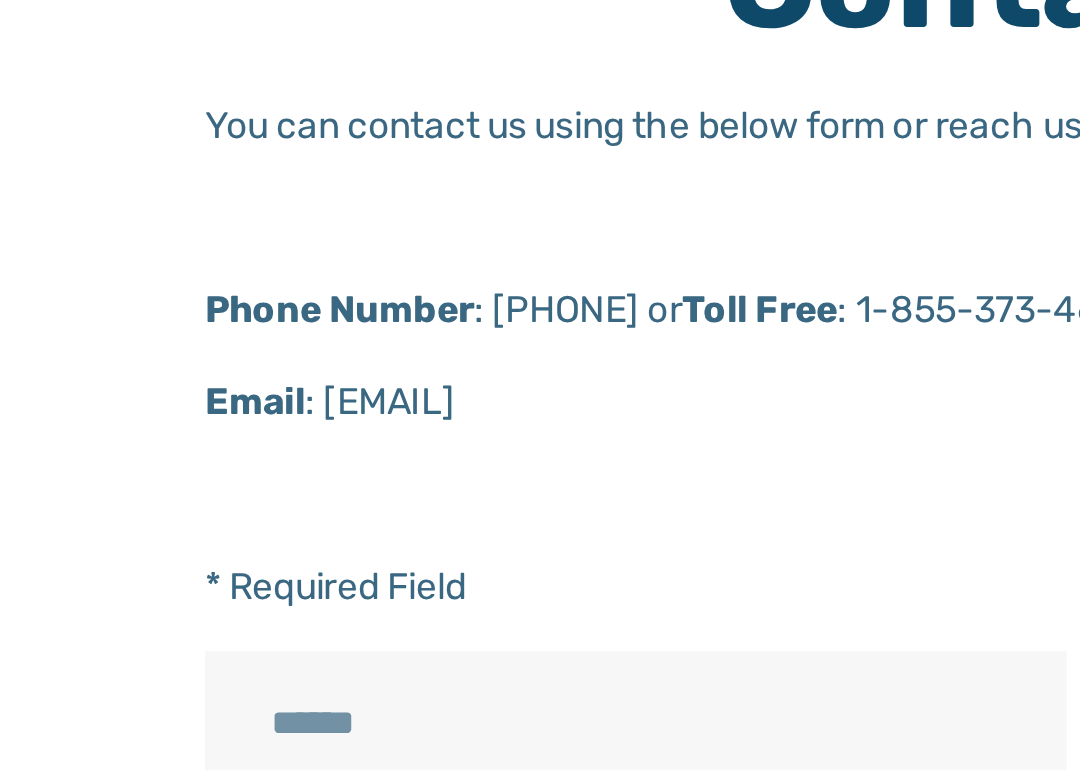 click on "You can contact us using the below form or reach us at the following phone number or email:
Phone Number : +1-905-881-9510 or  Toll Free : 1-855-373-4685
Email : salestech@pdintl.ca" at bounding box center [540, 286] 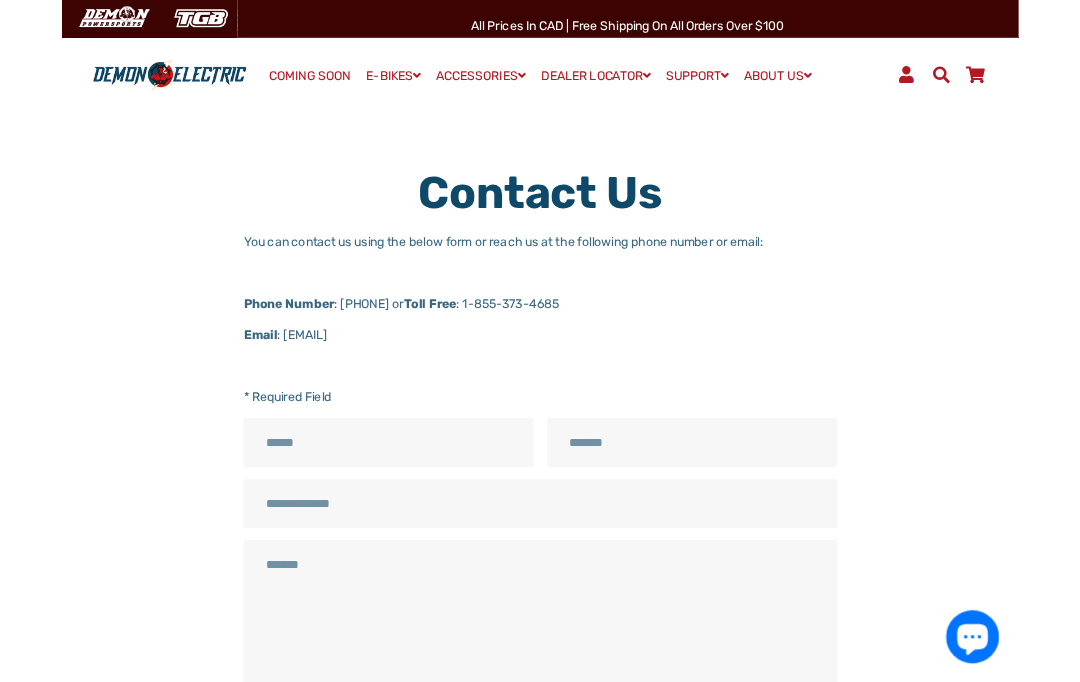 scroll, scrollTop: 0, scrollLeft: 0, axis: both 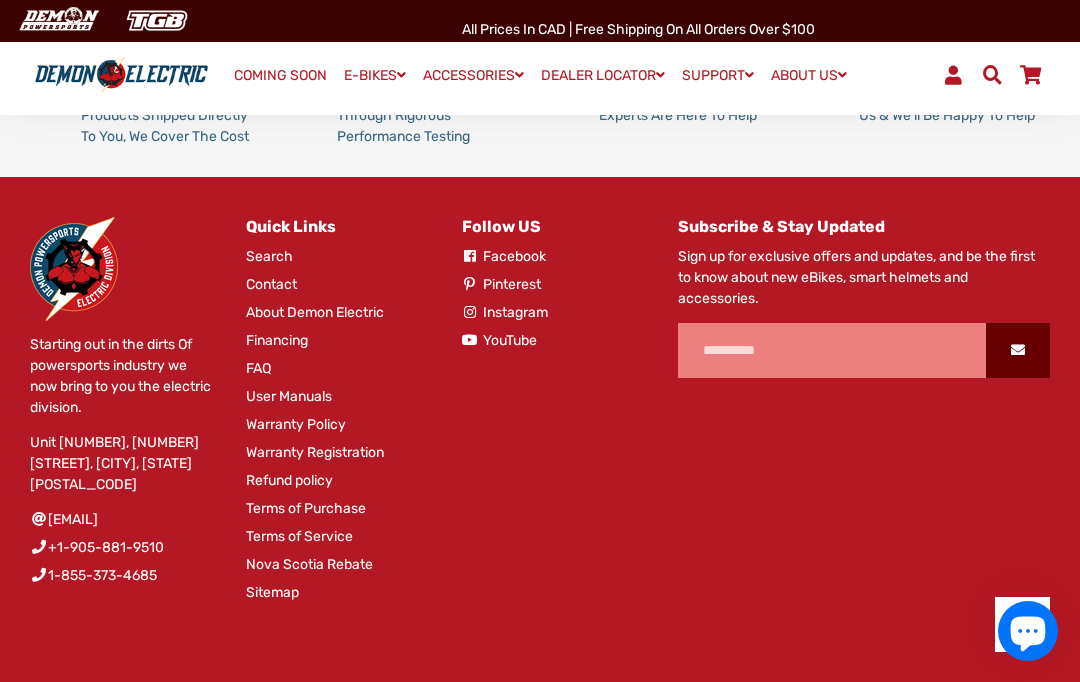 click on "Starting out in the dirts Of powersports industry we now bring to you the electric division. Unit [NUMBER], [NUMBER] [STREET], [CITY], [STATE] [POSTAL_CODE]
[EMAIL]
[PHONE]" at bounding box center [108, 420] 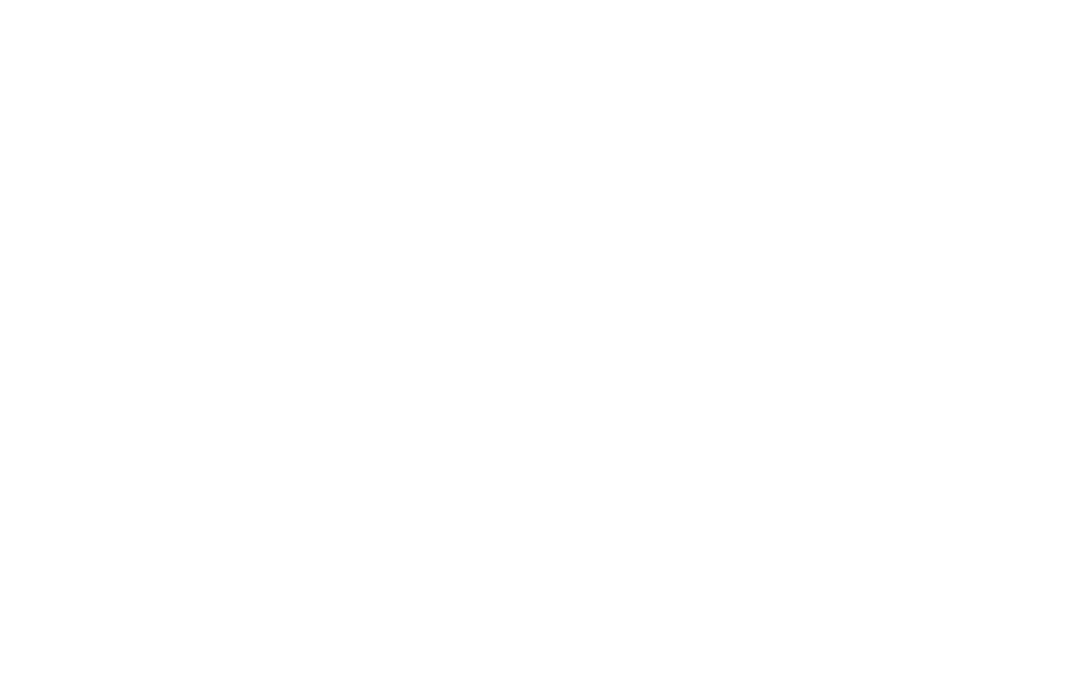 scroll, scrollTop: 0, scrollLeft: 0, axis: both 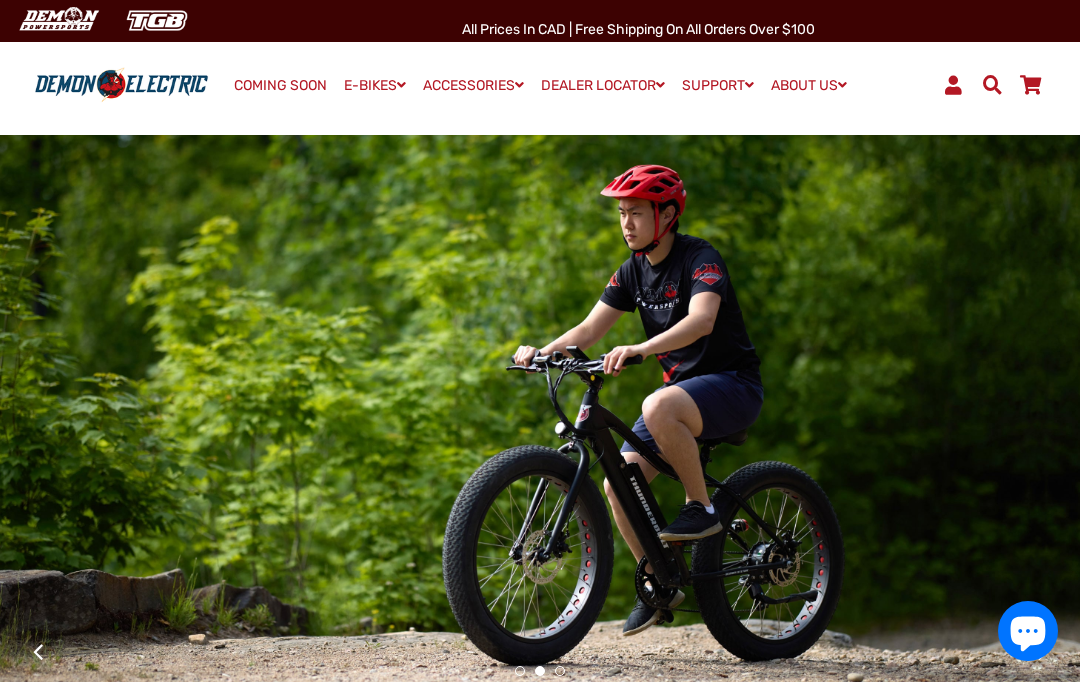 click at bounding box center (540, 406) 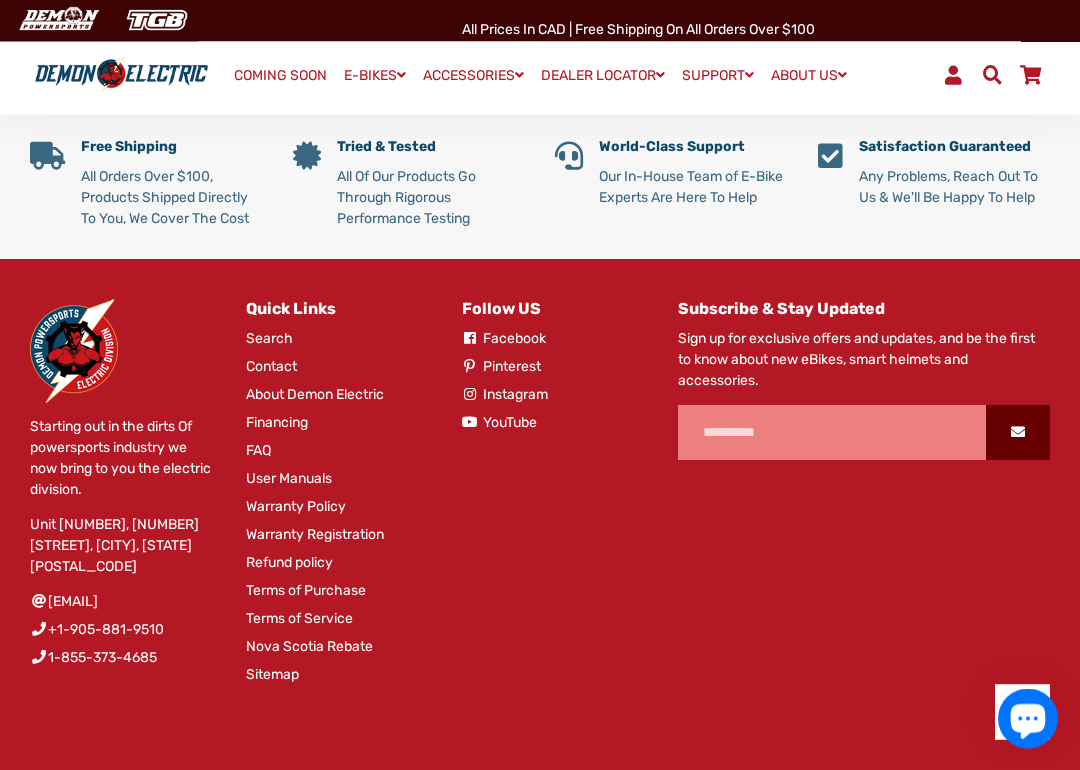 scroll, scrollTop: 3741, scrollLeft: 0, axis: vertical 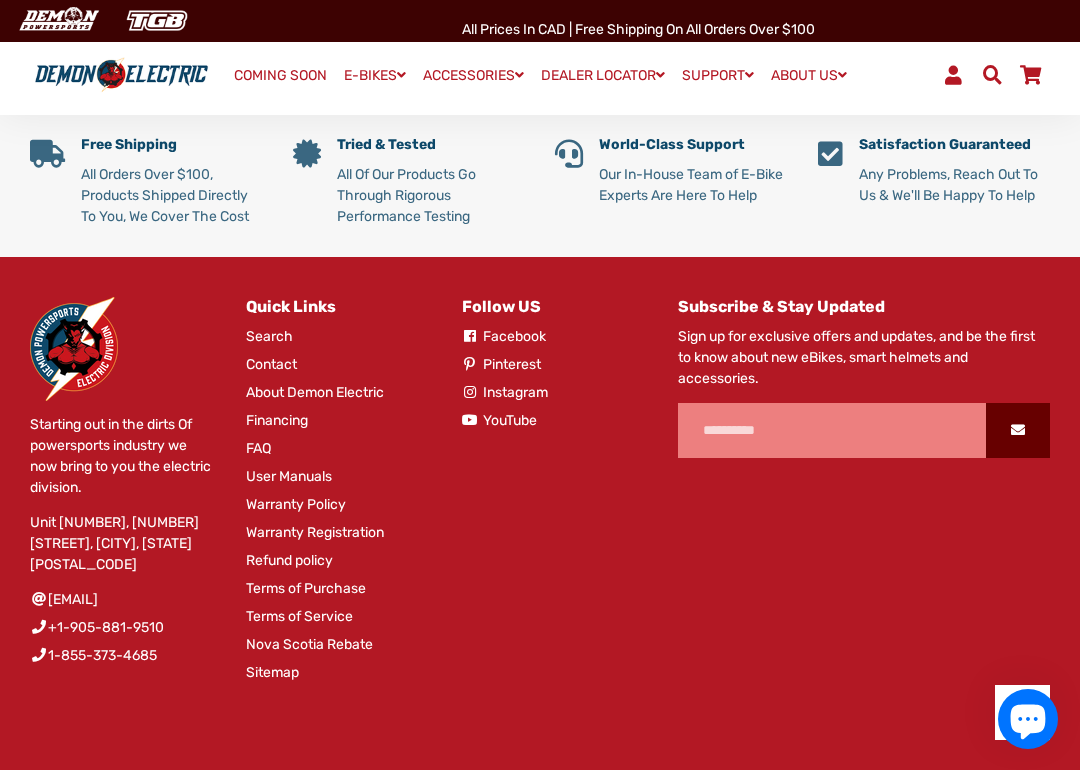 click on "Follow US
Facebook
Pinterest
Instagram" at bounding box center (540, 500) 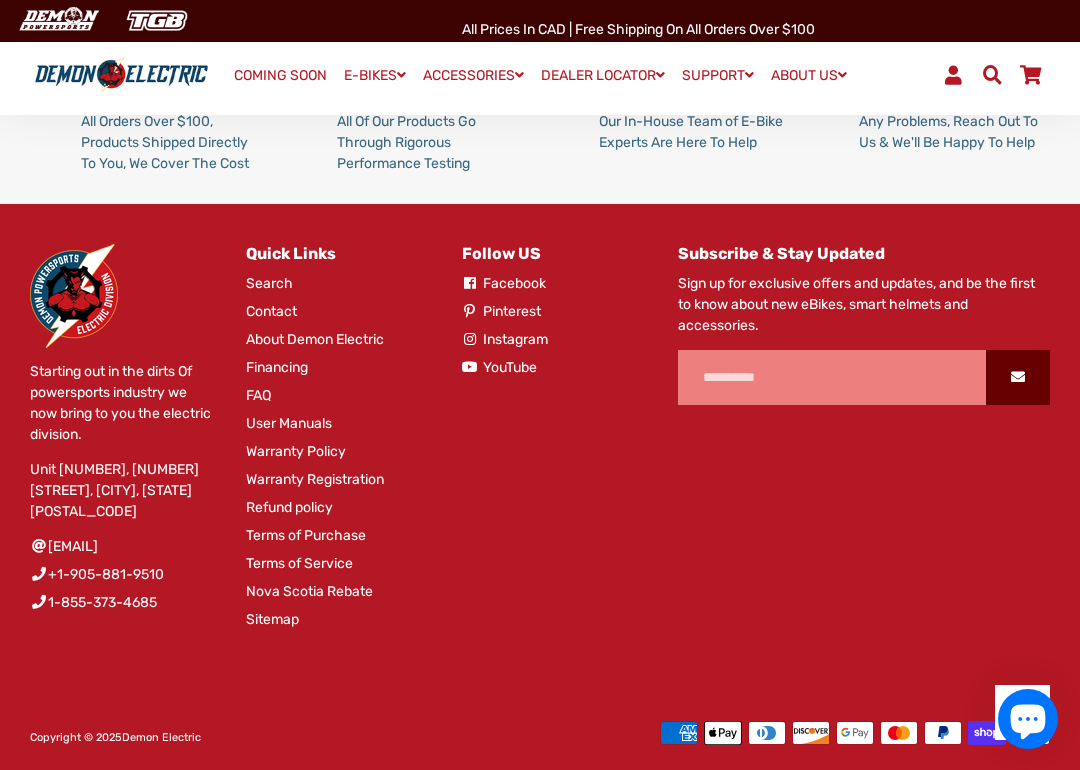 scroll, scrollTop: 3814, scrollLeft: 0, axis: vertical 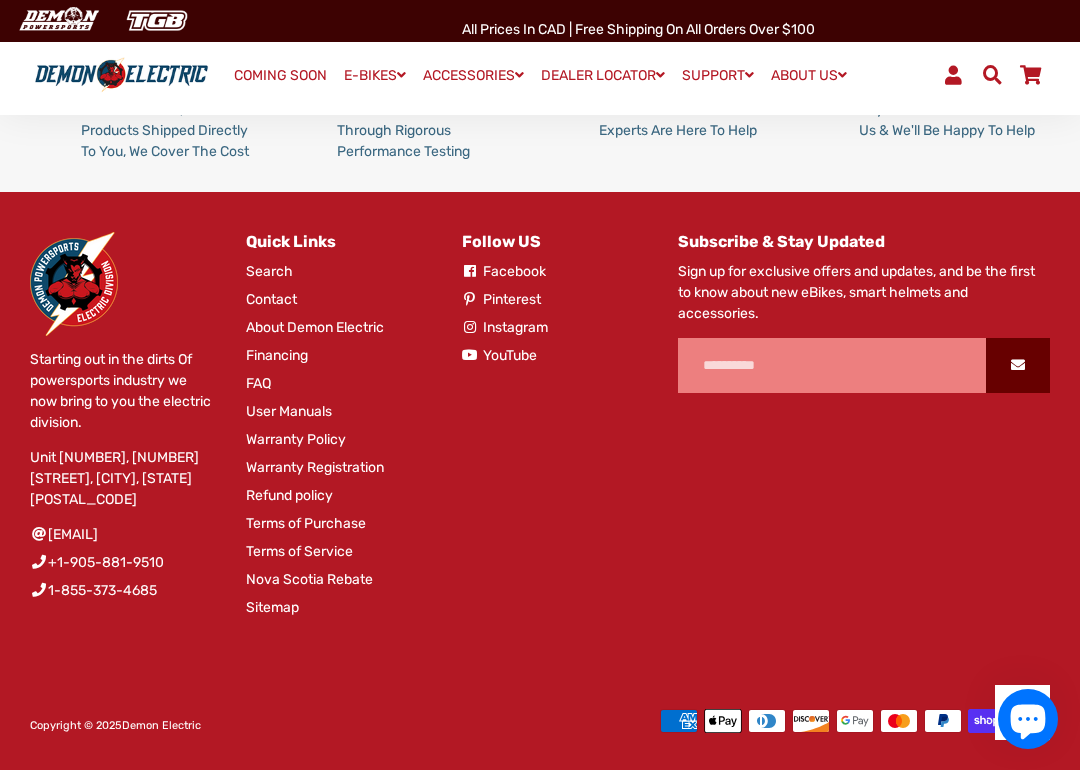 click on "Contact" at bounding box center (271, 299) 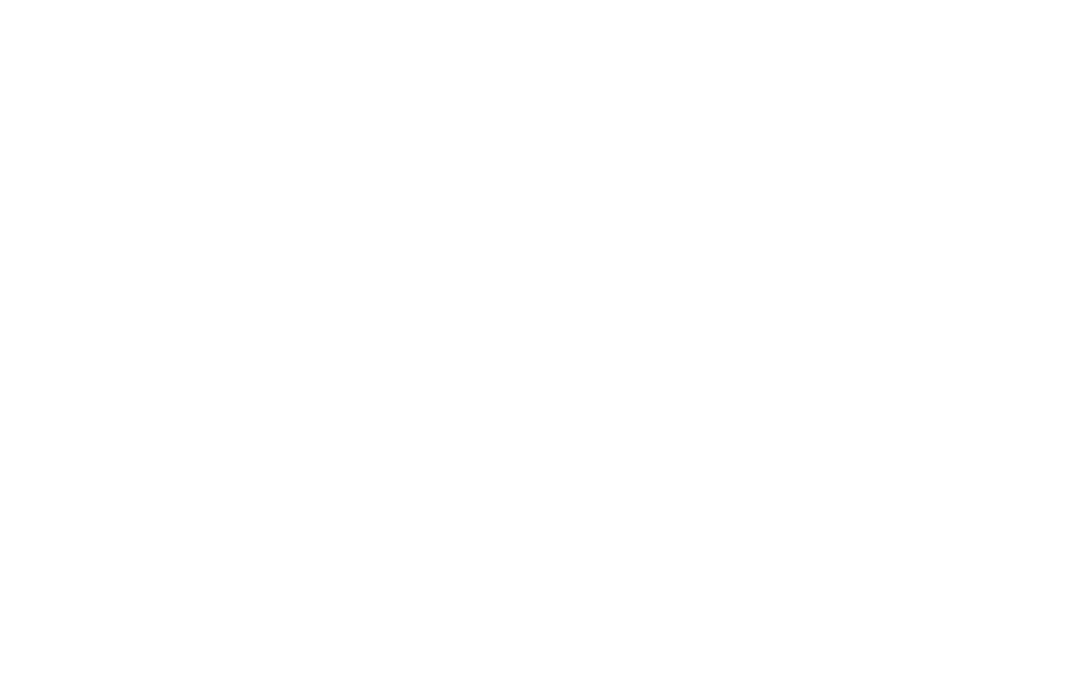 scroll, scrollTop: 0, scrollLeft: 0, axis: both 